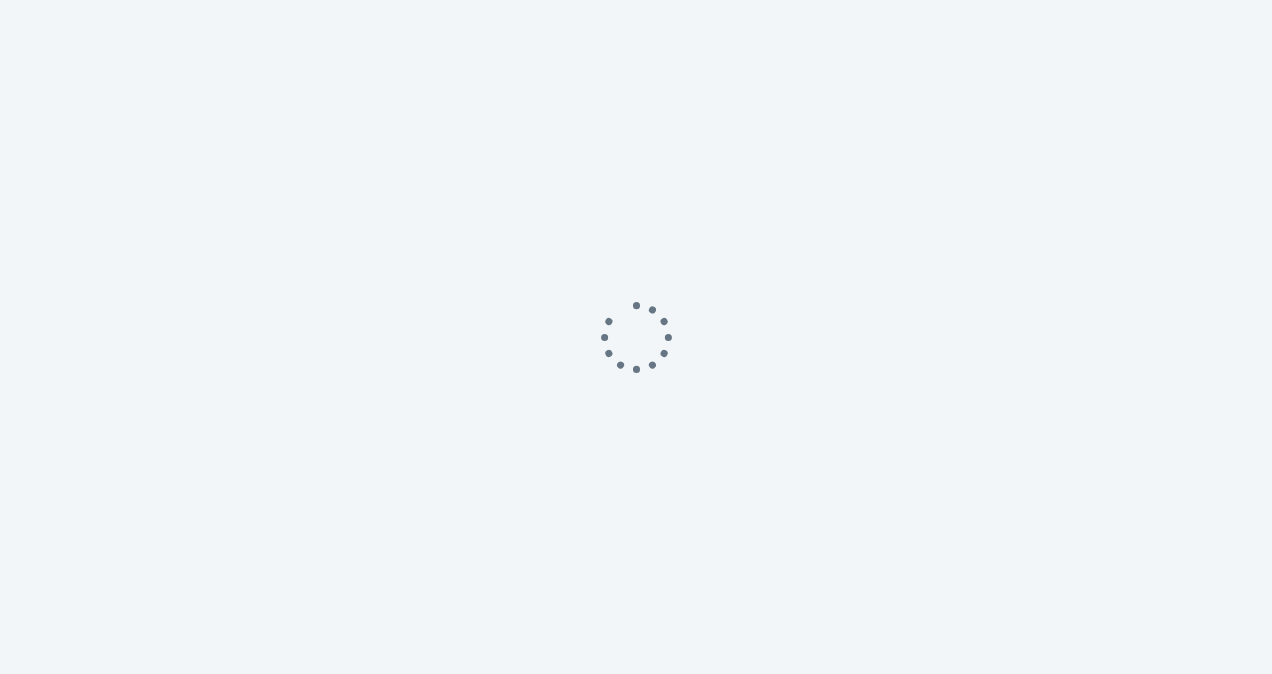 scroll, scrollTop: 0, scrollLeft: 0, axis: both 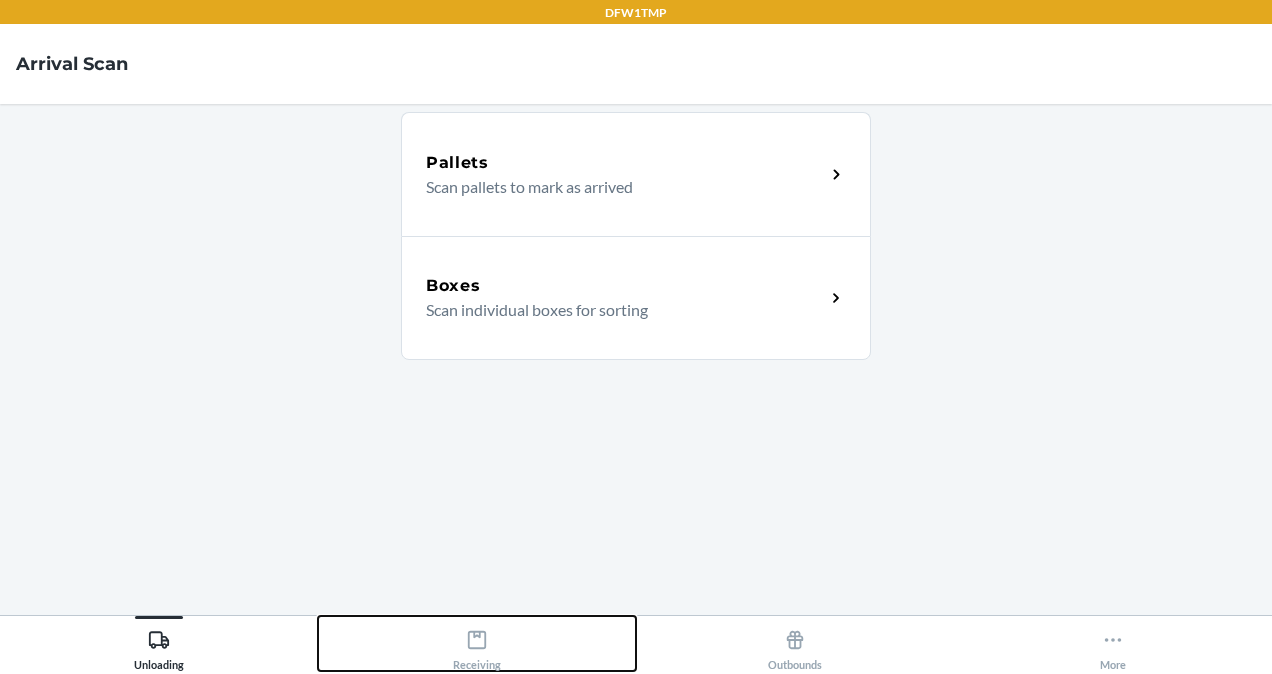 click on "Receiving" at bounding box center (477, 643) 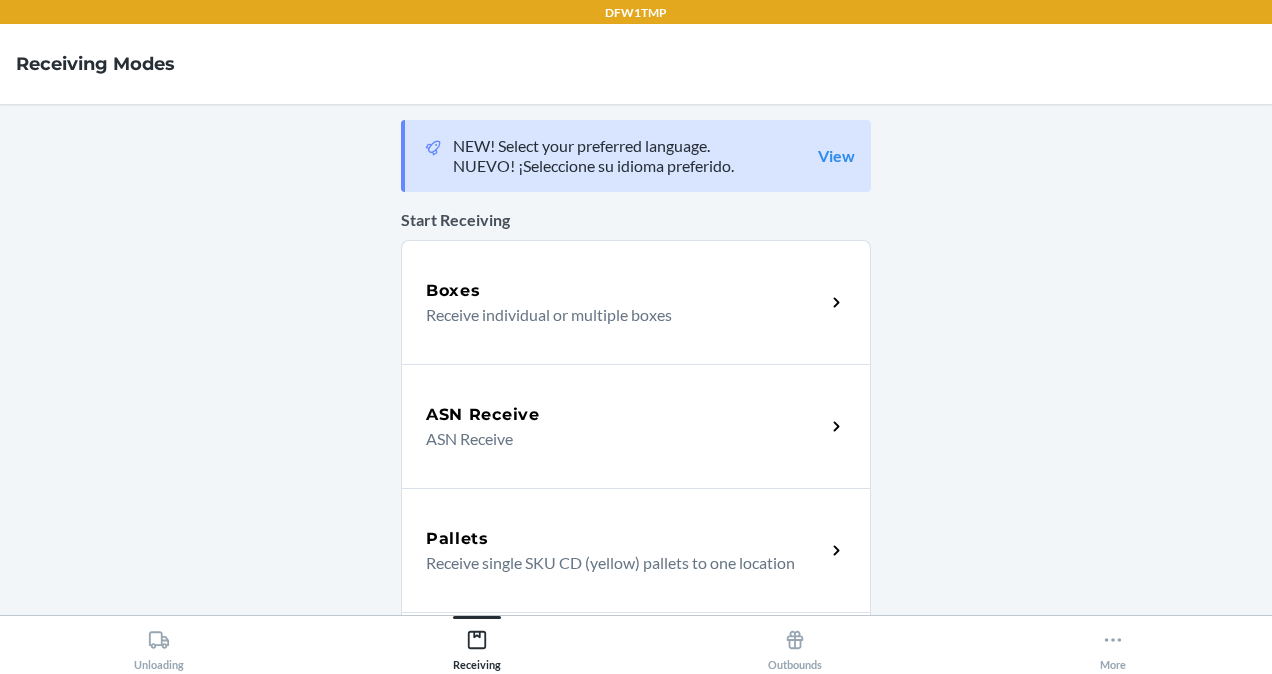 click on "Boxes Receive individual or multiple boxes" at bounding box center (636, 302) 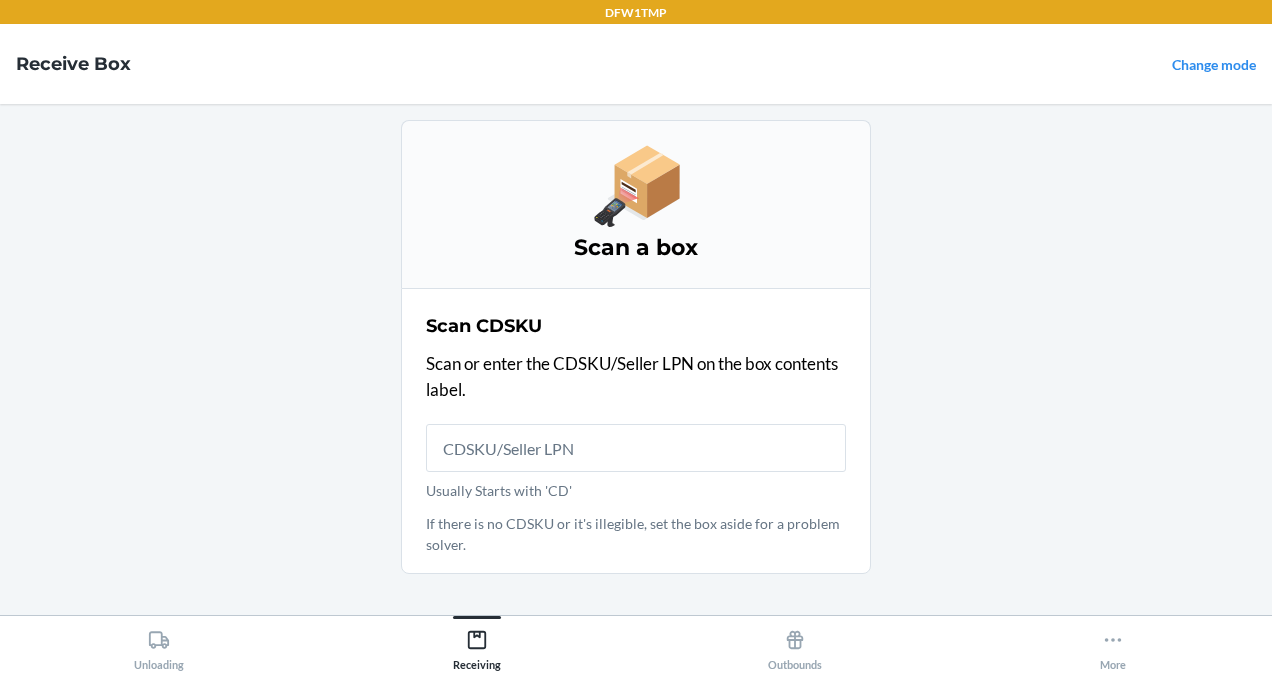 click on "Usually Starts with 'CD'" at bounding box center (636, 448) 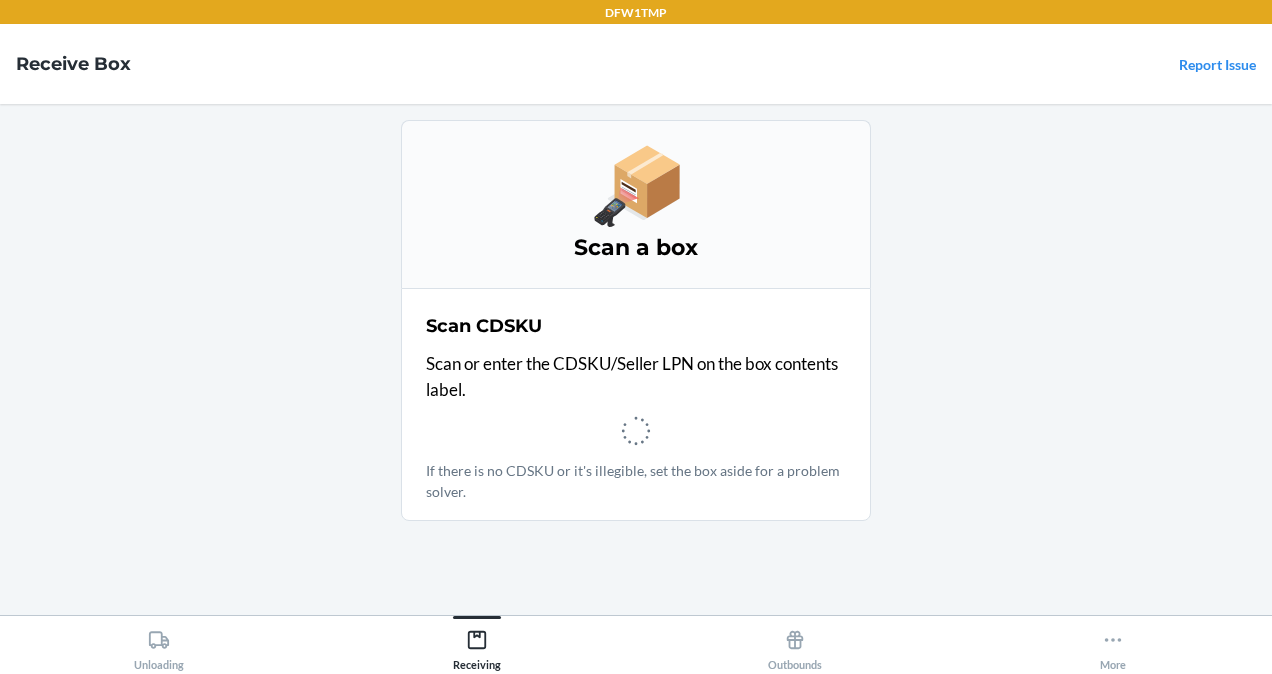 click on "Scan a box" at bounding box center (636, 204) 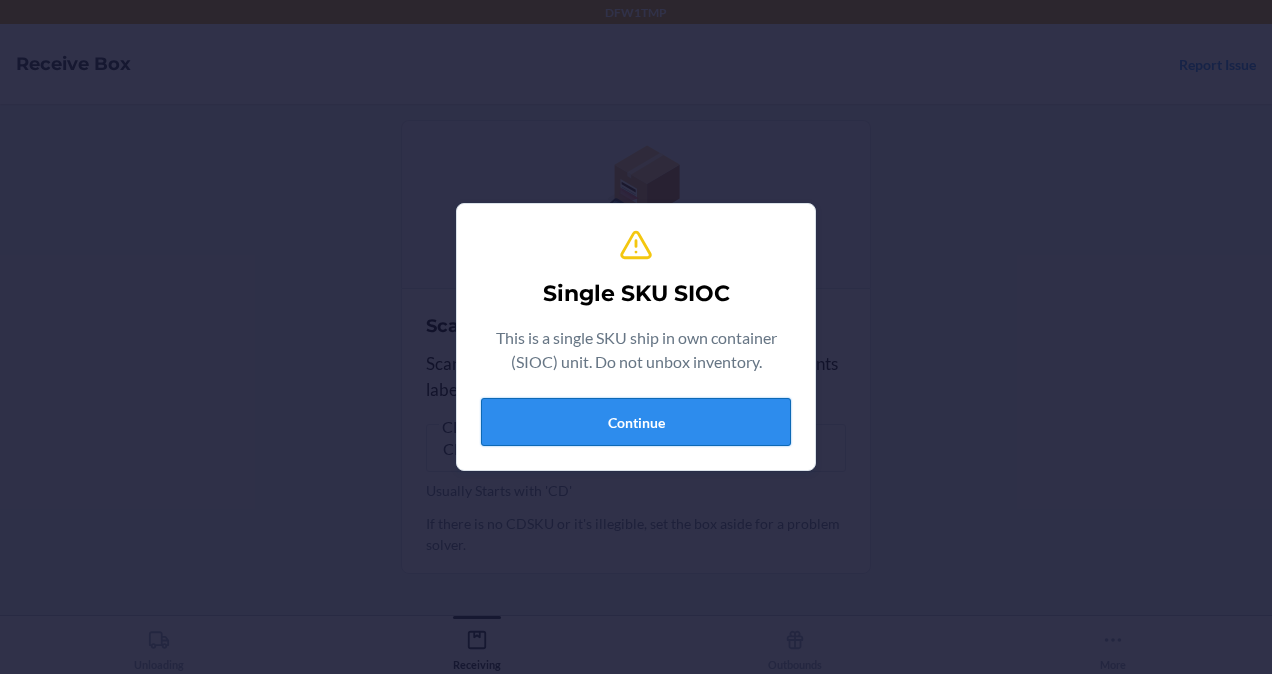 click on "Continue" at bounding box center (636, 422) 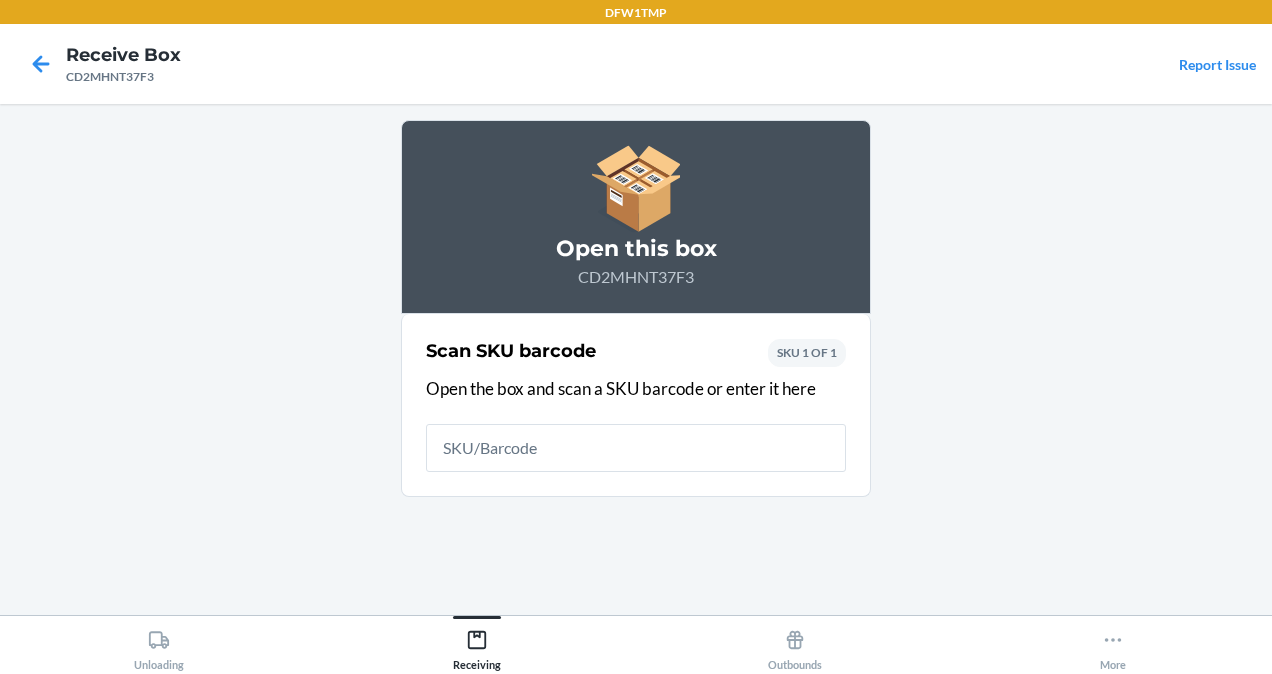 click at bounding box center (636, 448) 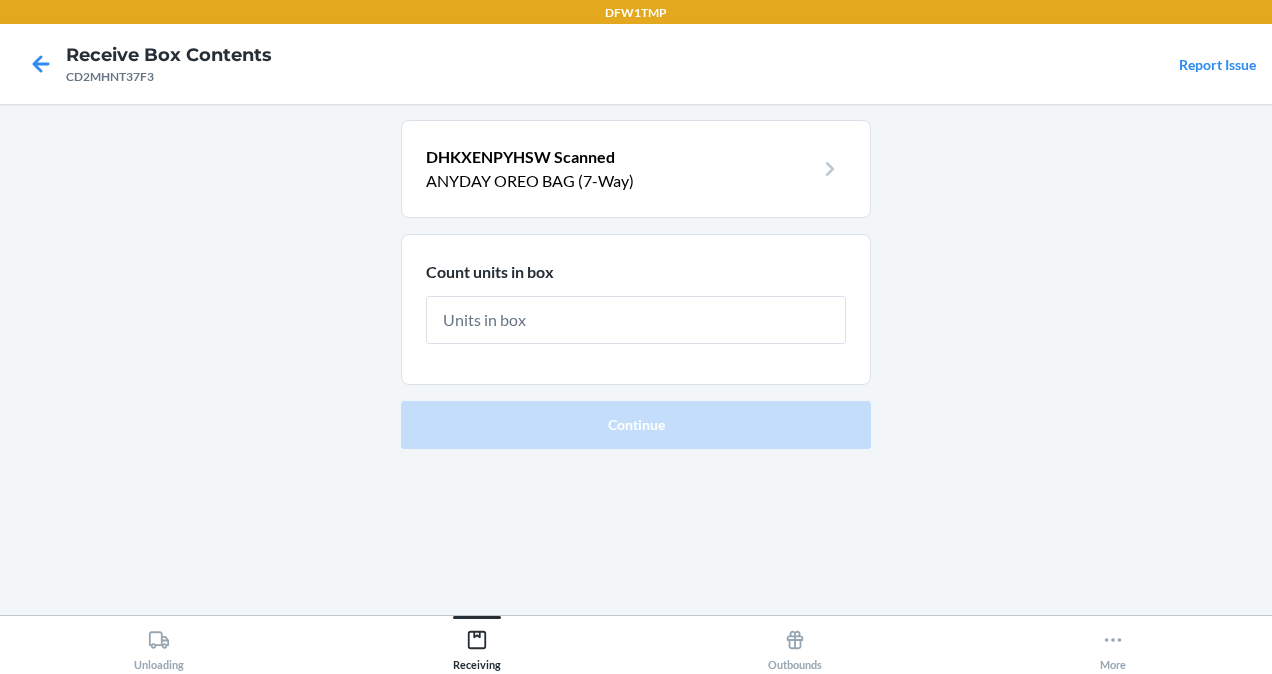 type on "1" 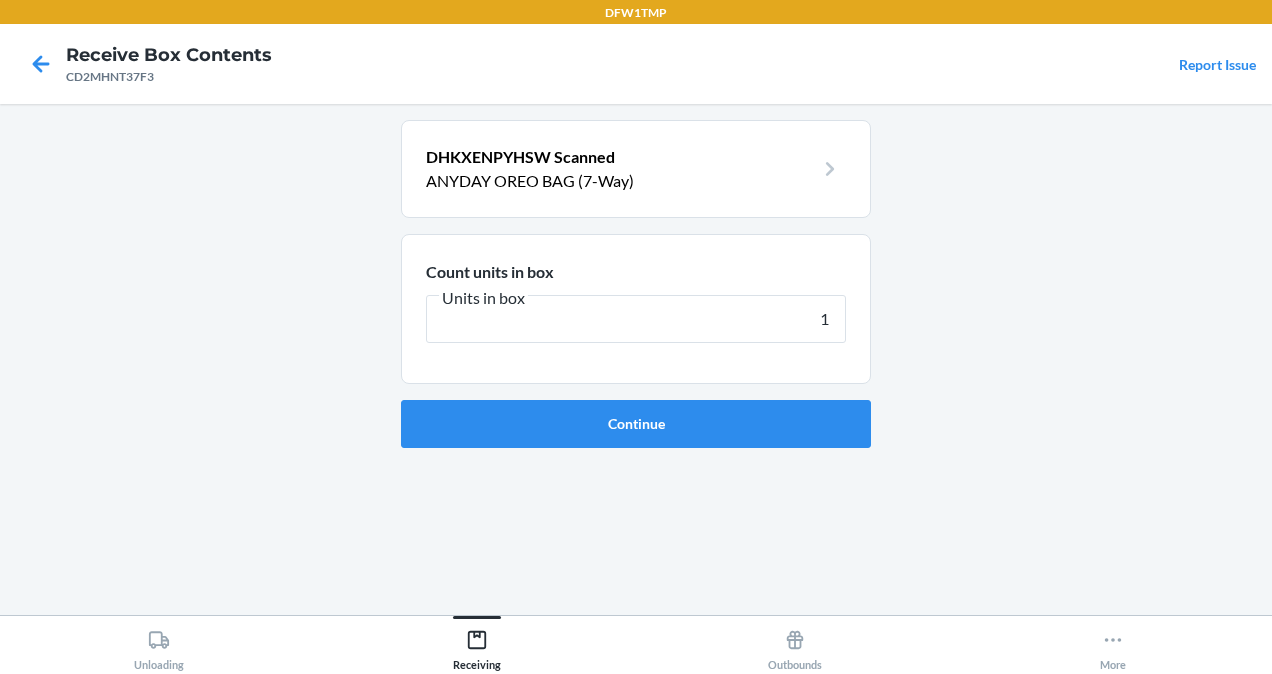 click on "Continue" at bounding box center (636, 424) 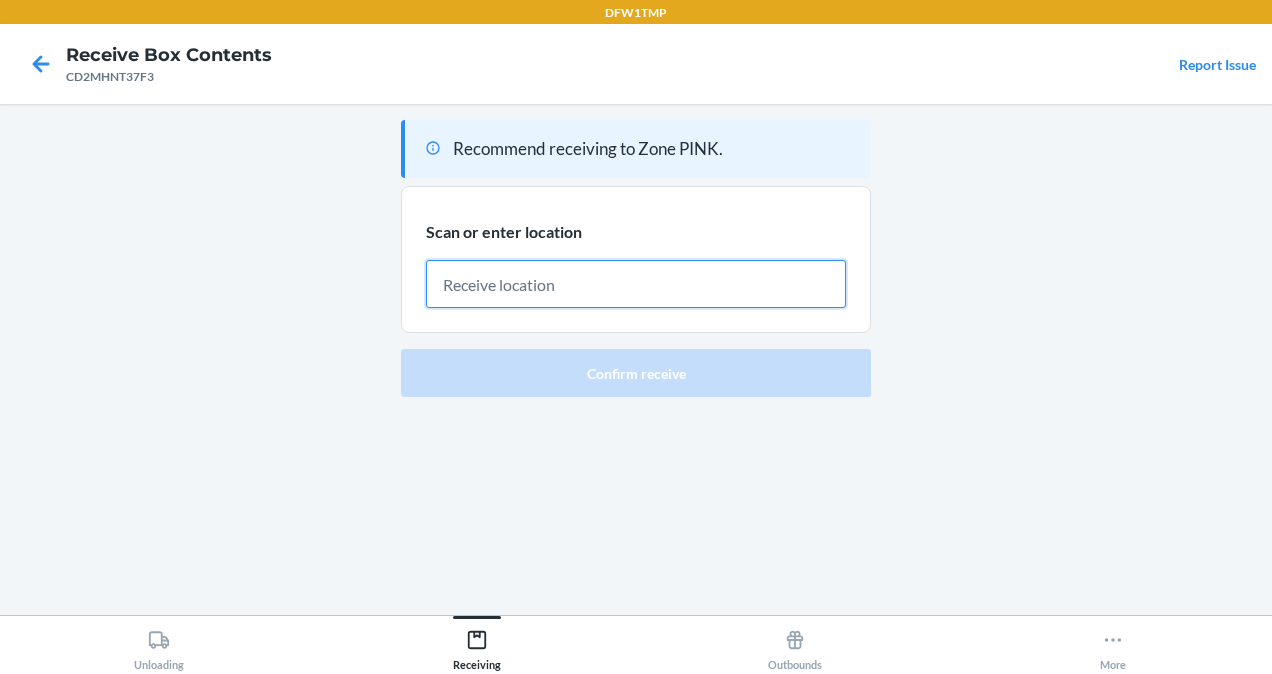 click at bounding box center [636, 284] 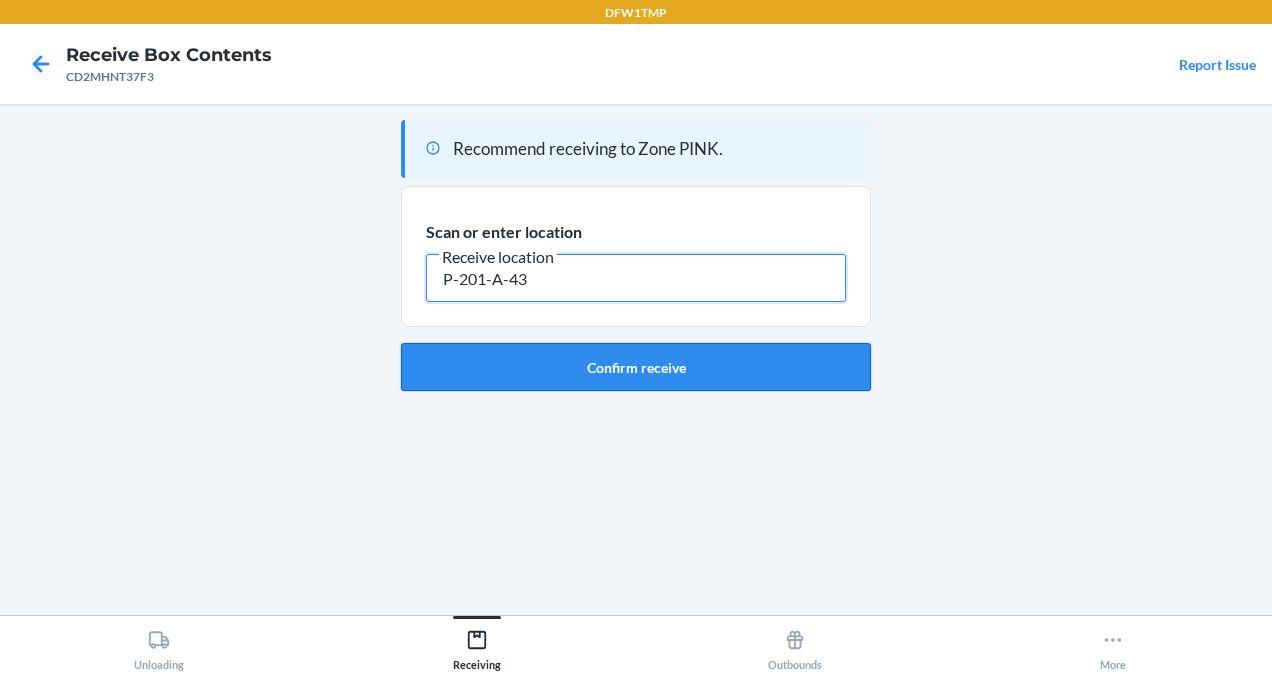 type on "P-201-A-43" 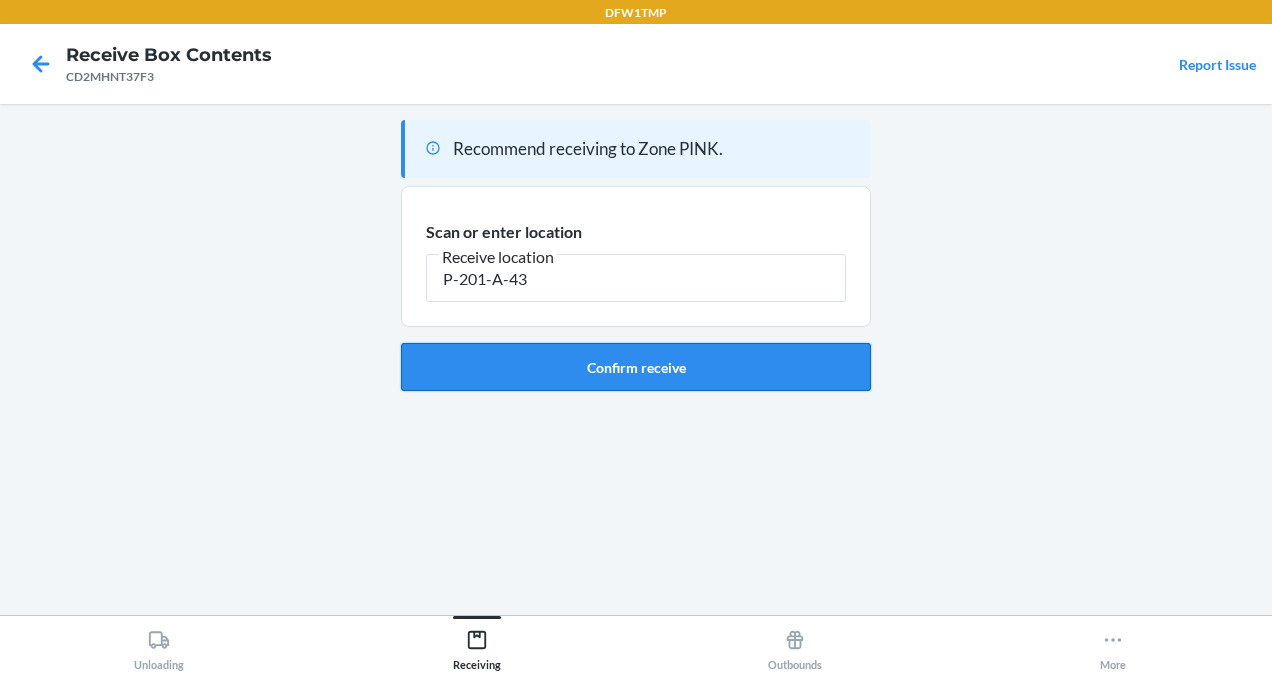 click on "Confirm receive" at bounding box center (636, 367) 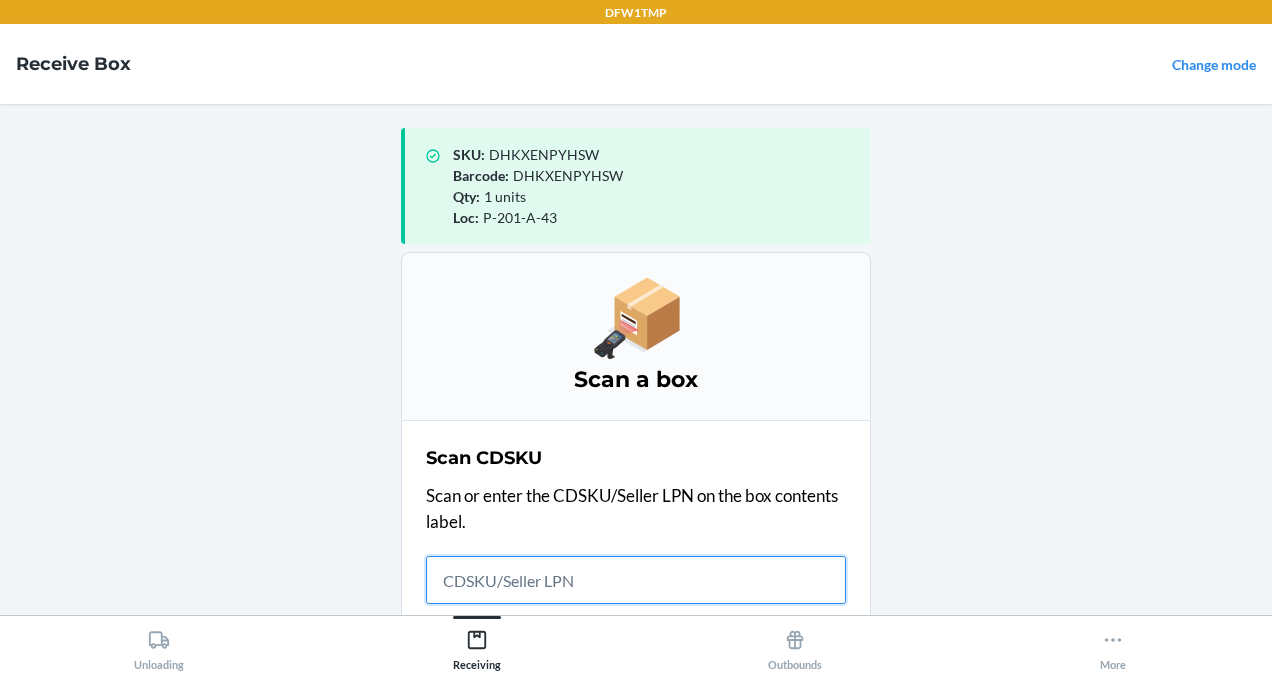 click on "Usually Starts with 'CD'" at bounding box center [636, 580] 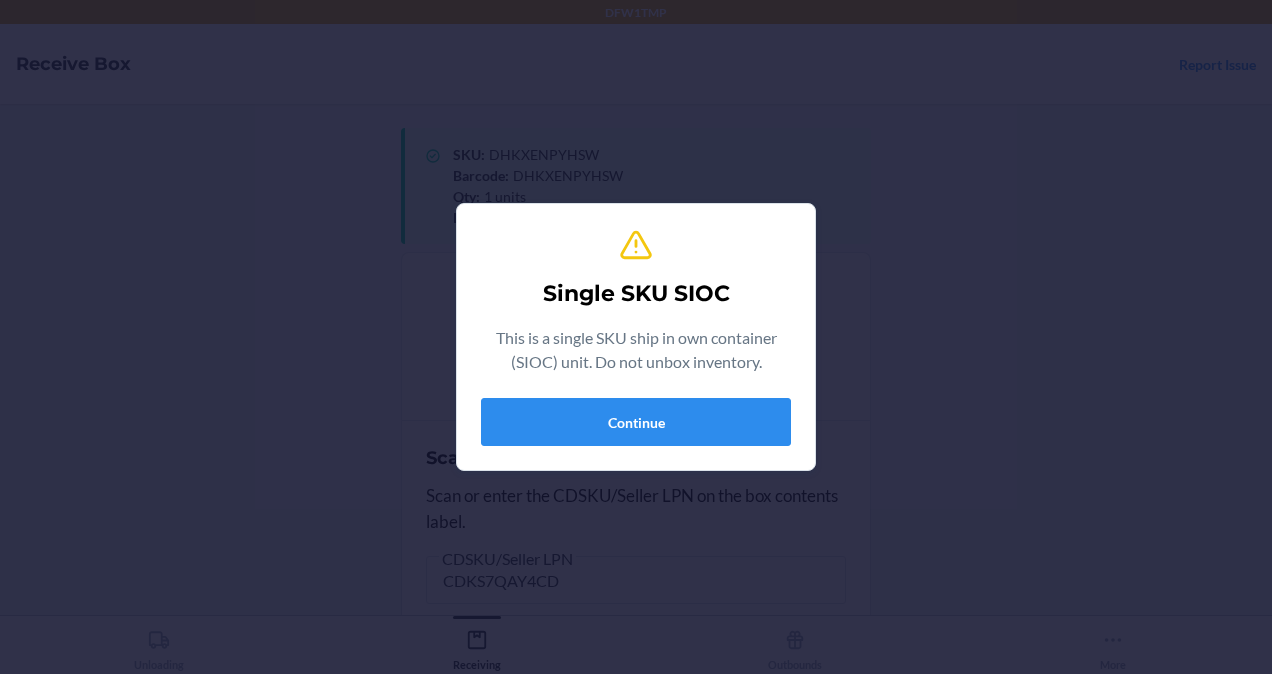 click on "Single SKU SIOC This is a single SKU ship in own container (SIOC) unit. Do not unbox inventory. Continue" at bounding box center [636, 337] 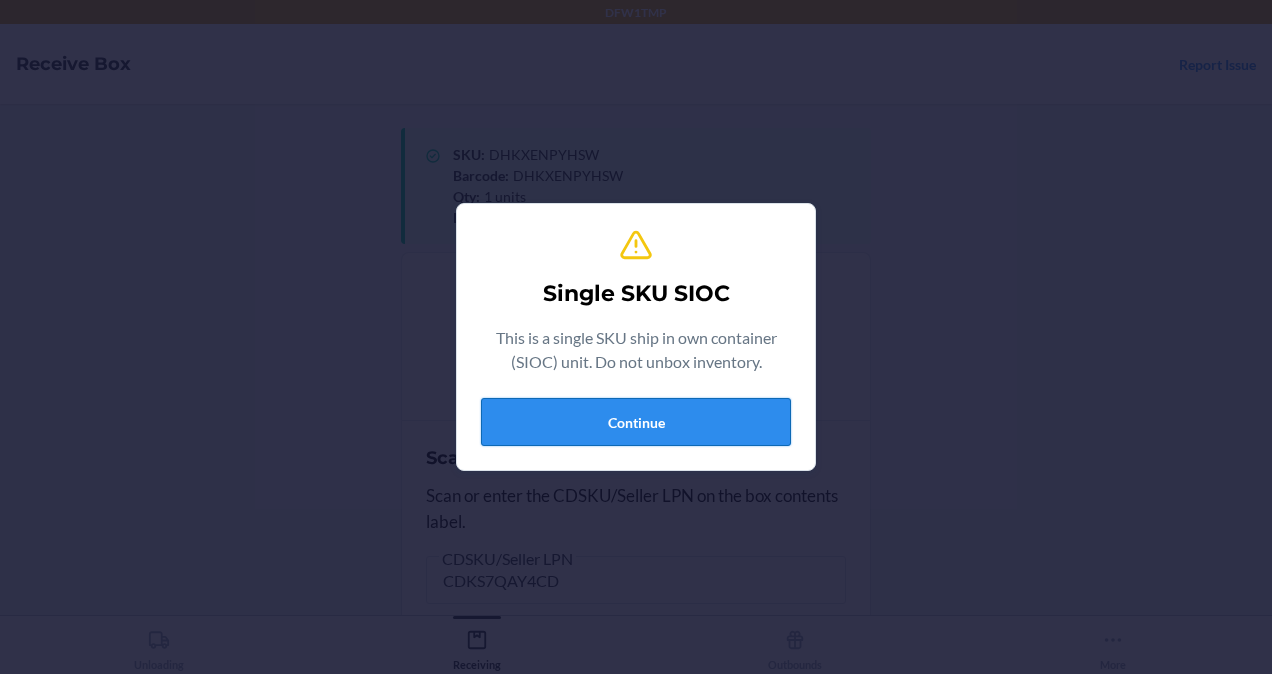click on "Continue" at bounding box center [636, 422] 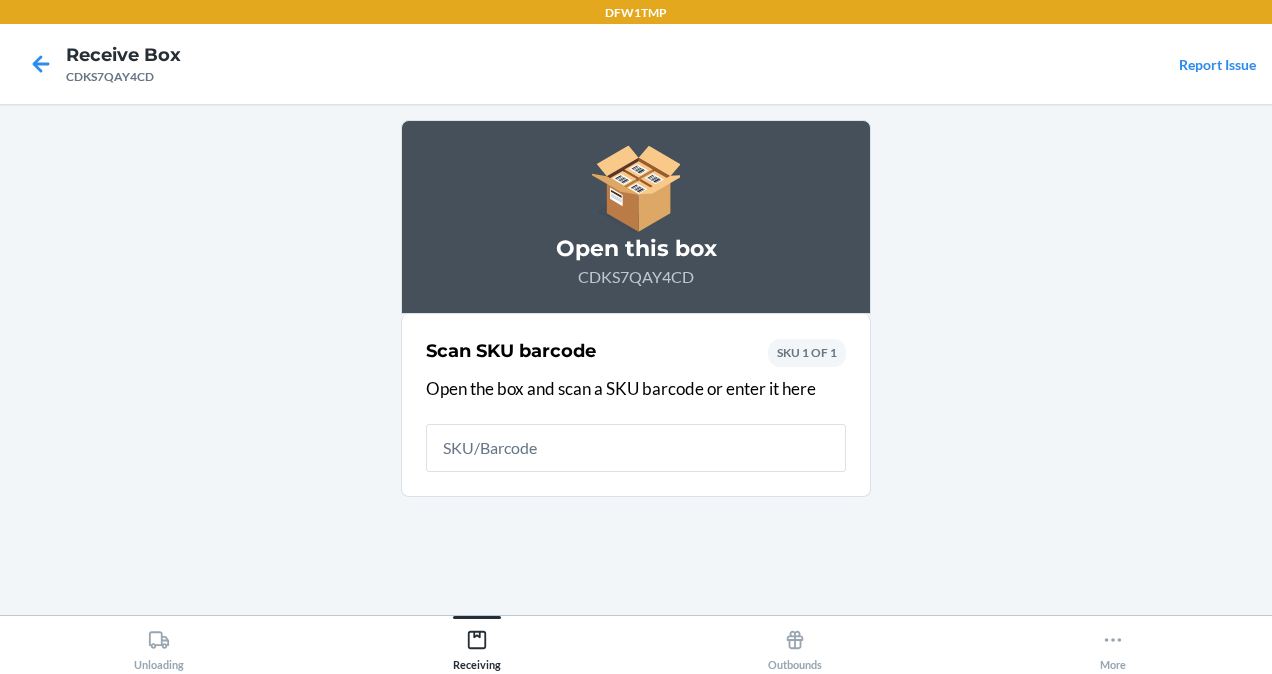 click on "Scan SKU barcode Open the box and scan a SKU barcode or enter it here SKU 1 OF 1" at bounding box center (636, 405) 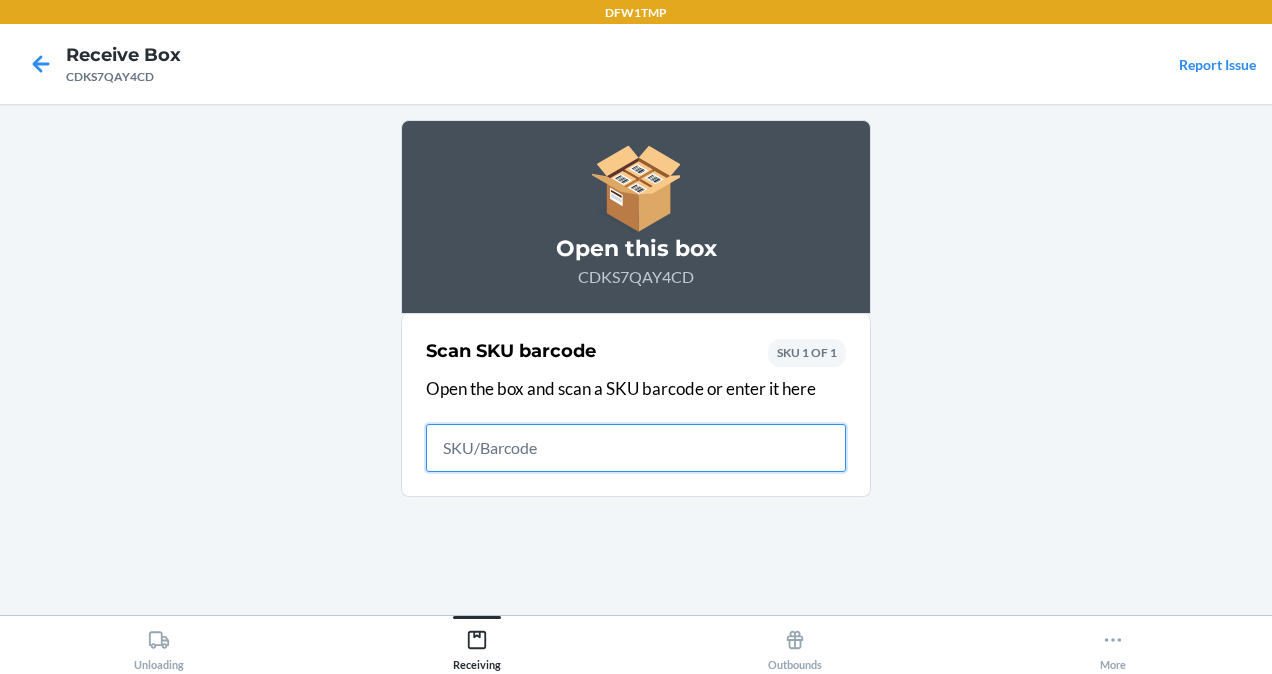 click at bounding box center (636, 448) 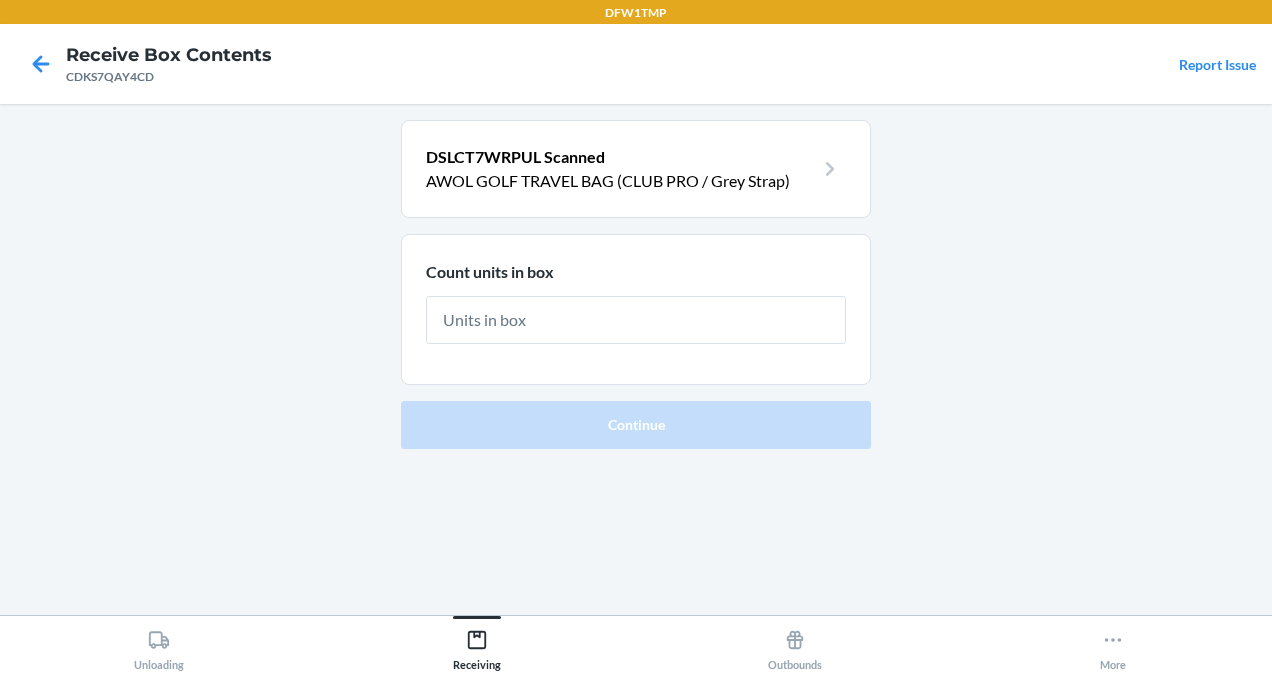 type on "1" 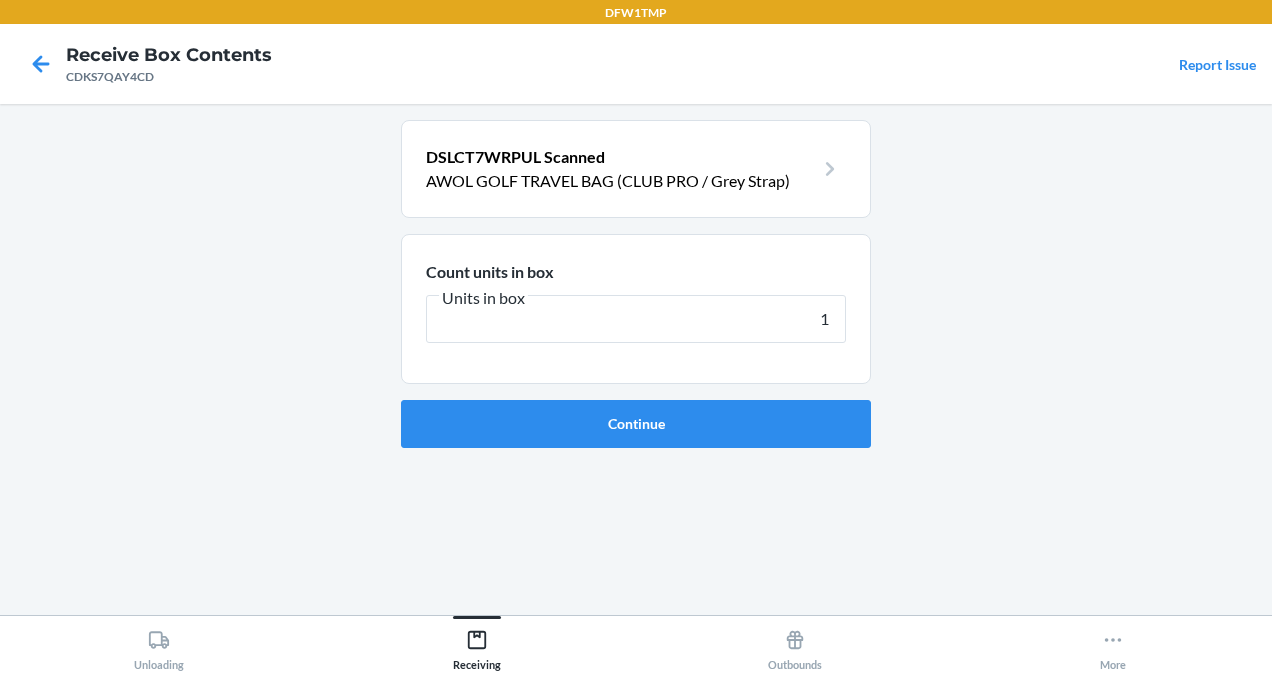click on "Continue" at bounding box center [636, 424] 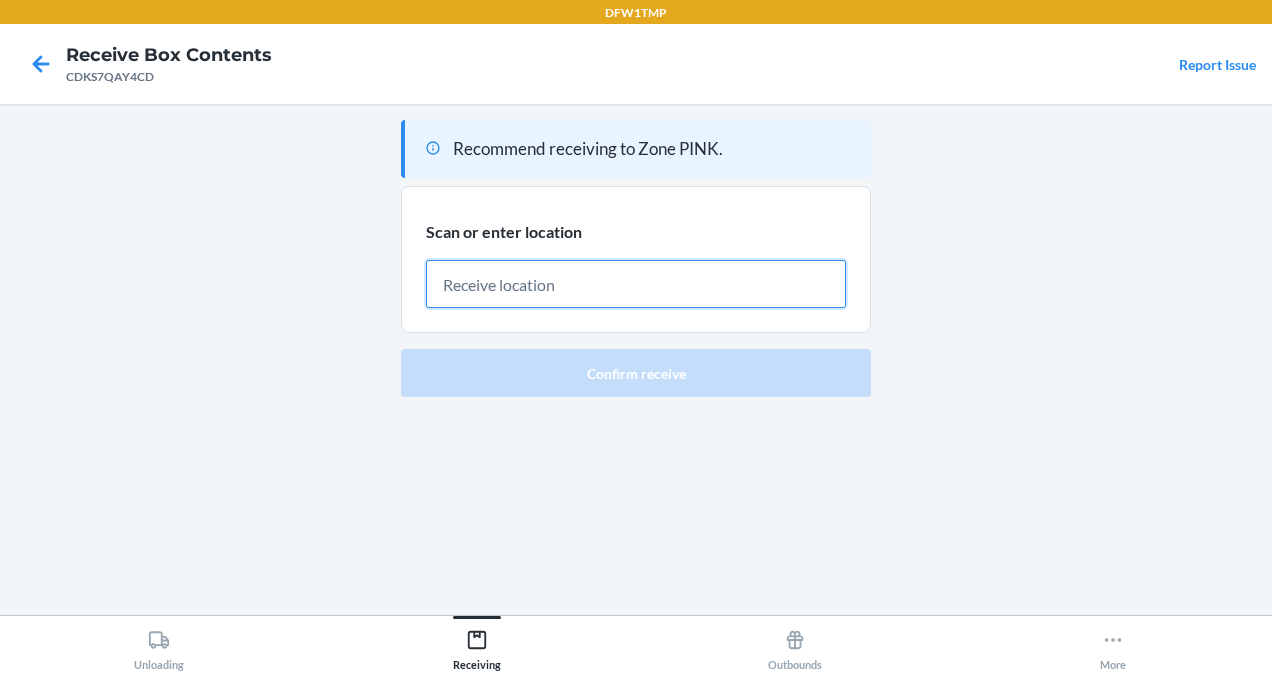 click at bounding box center (636, 284) 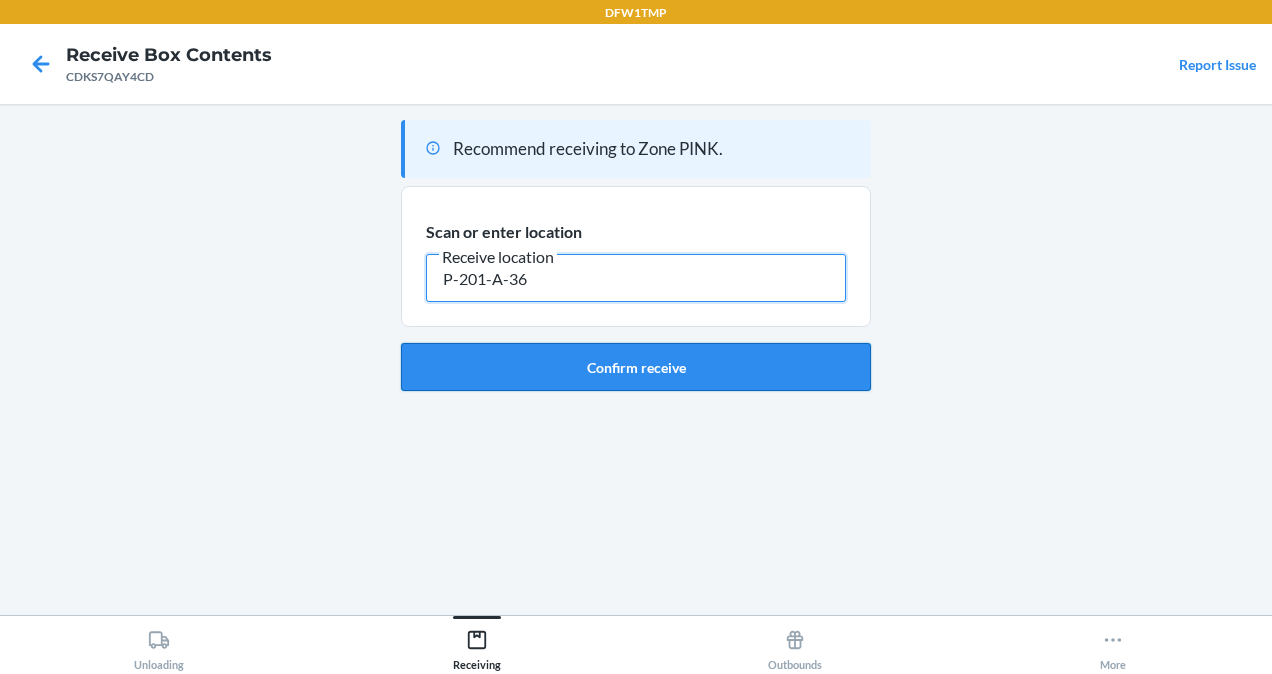 type on "P-201-A-36" 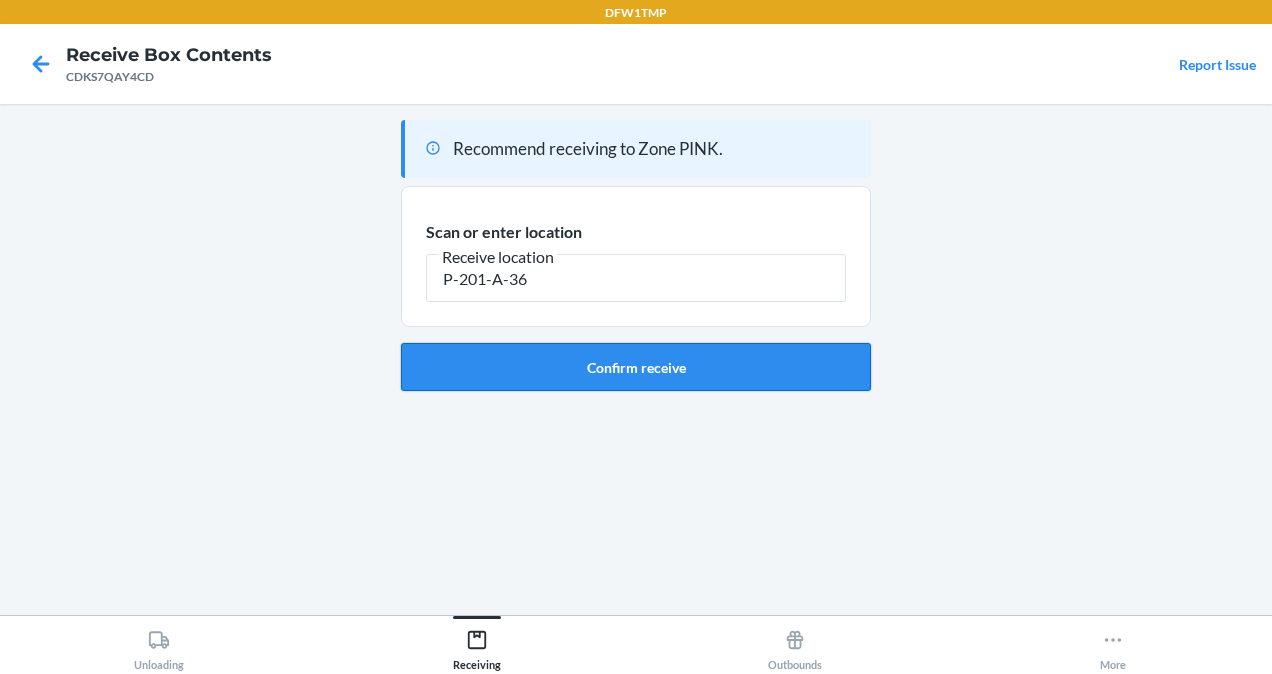 click on "Confirm receive" at bounding box center [636, 367] 